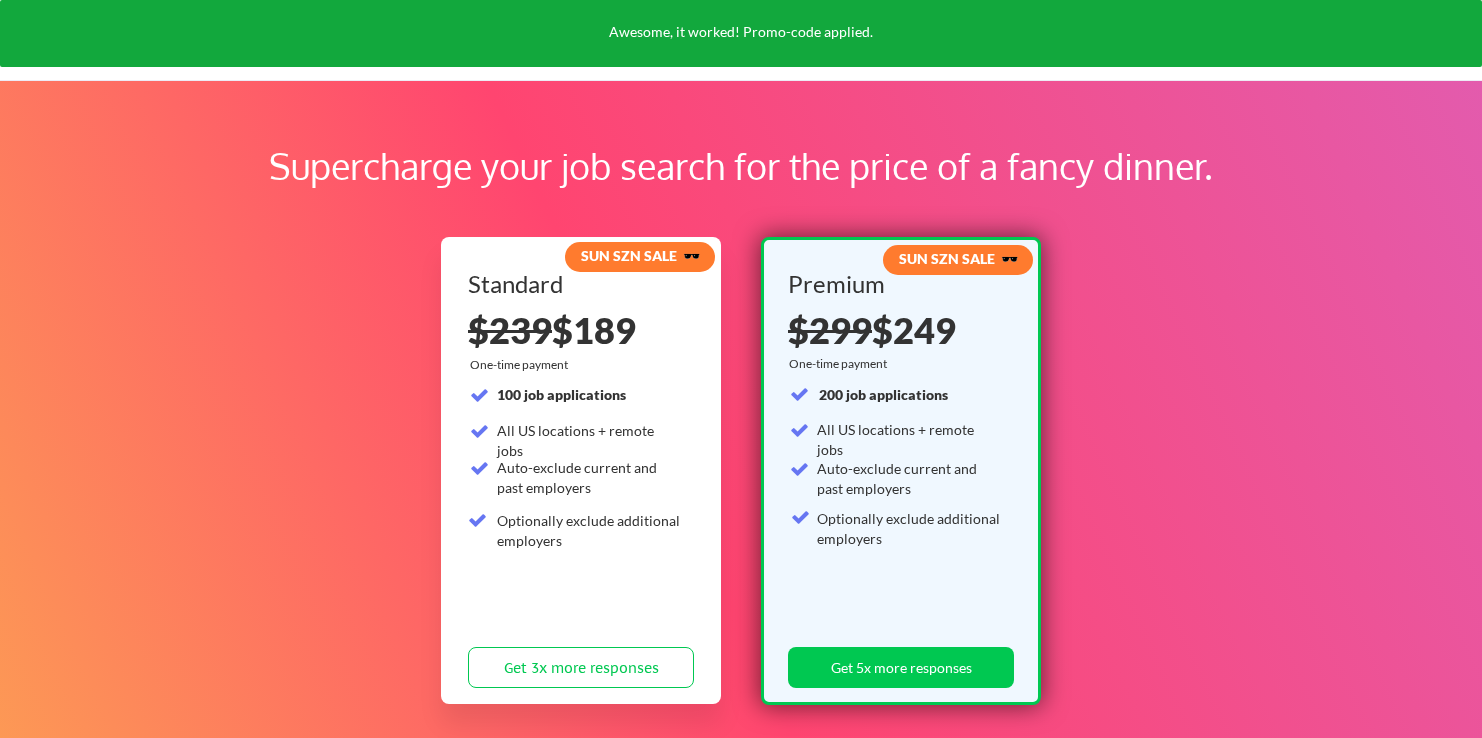 scroll, scrollTop: 0, scrollLeft: 0, axis: both 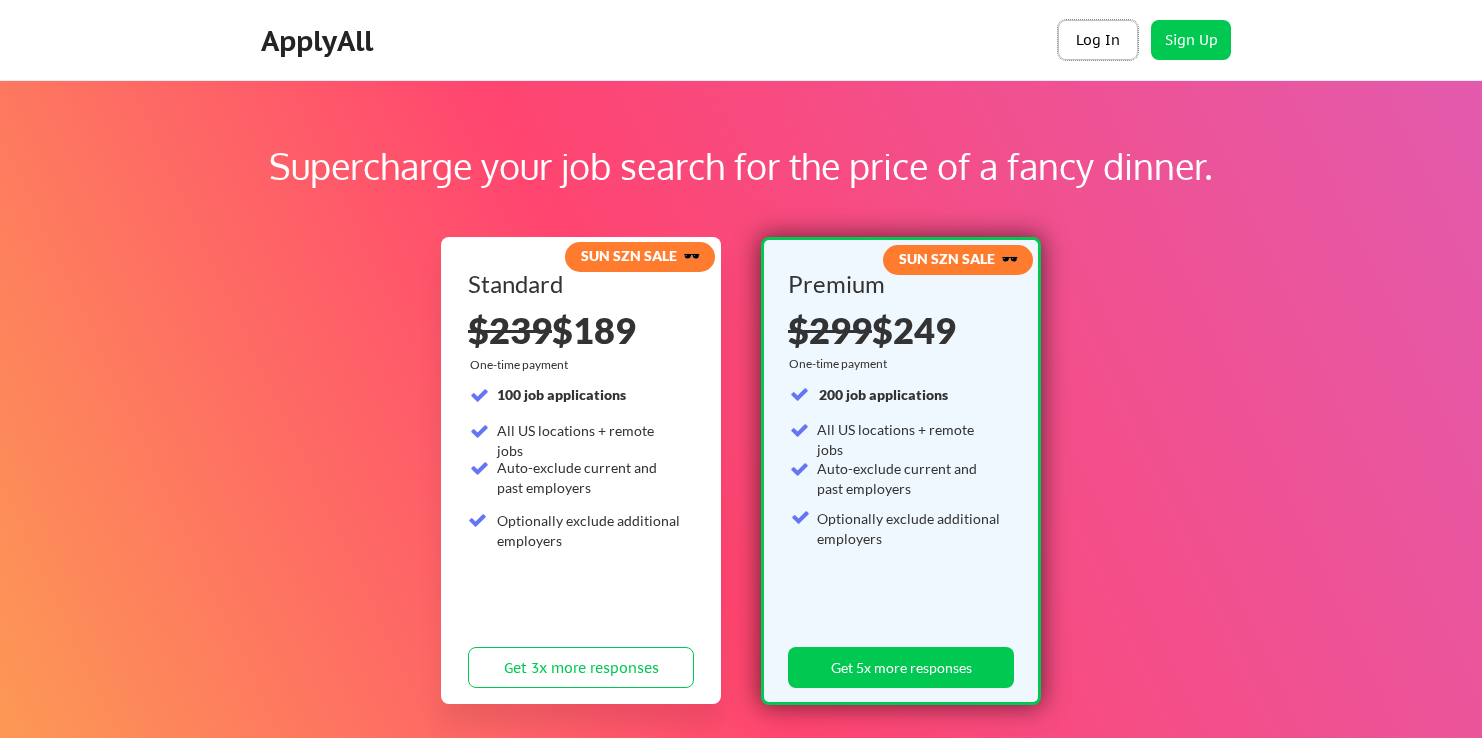 click on "Log In" at bounding box center [1098, 40] 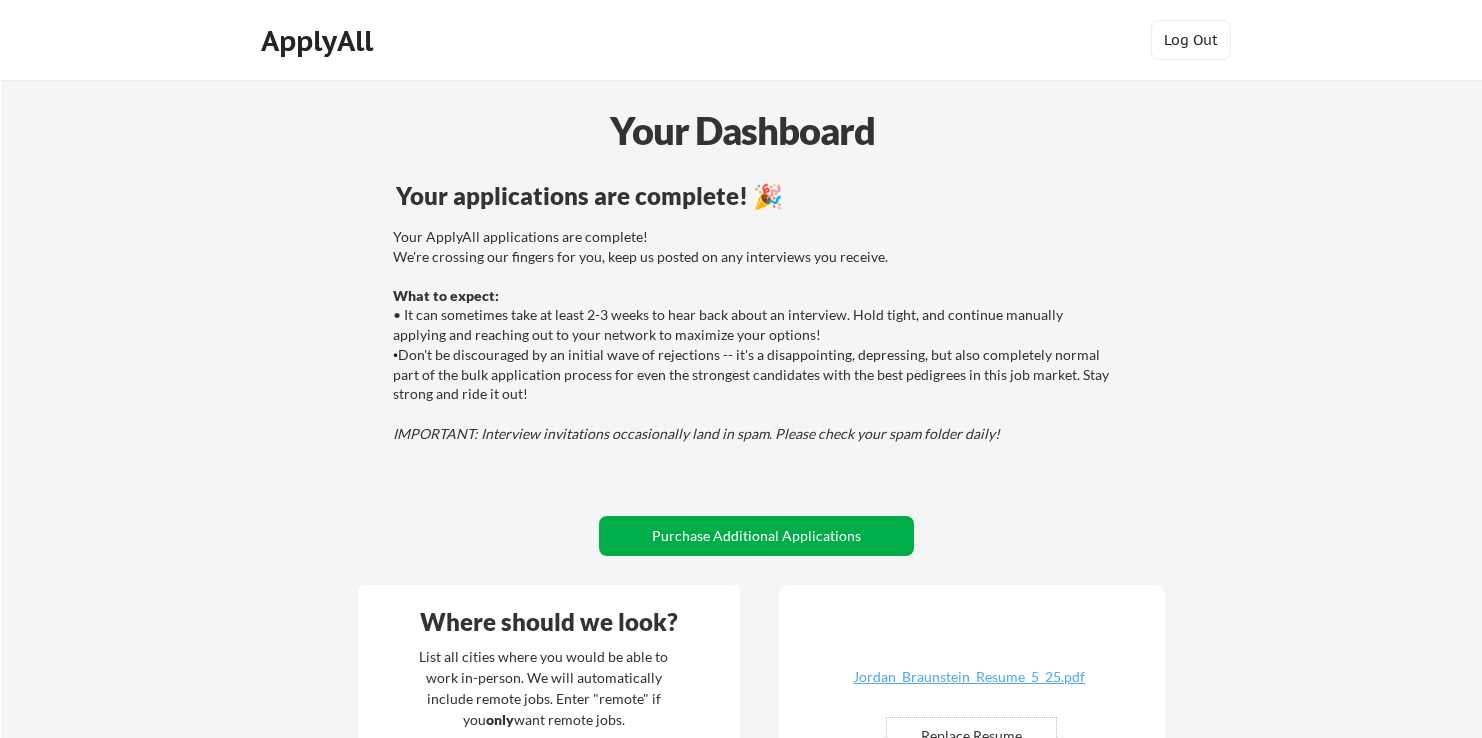 scroll, scrollTop: 0, scrollLeft: 0, axis: both 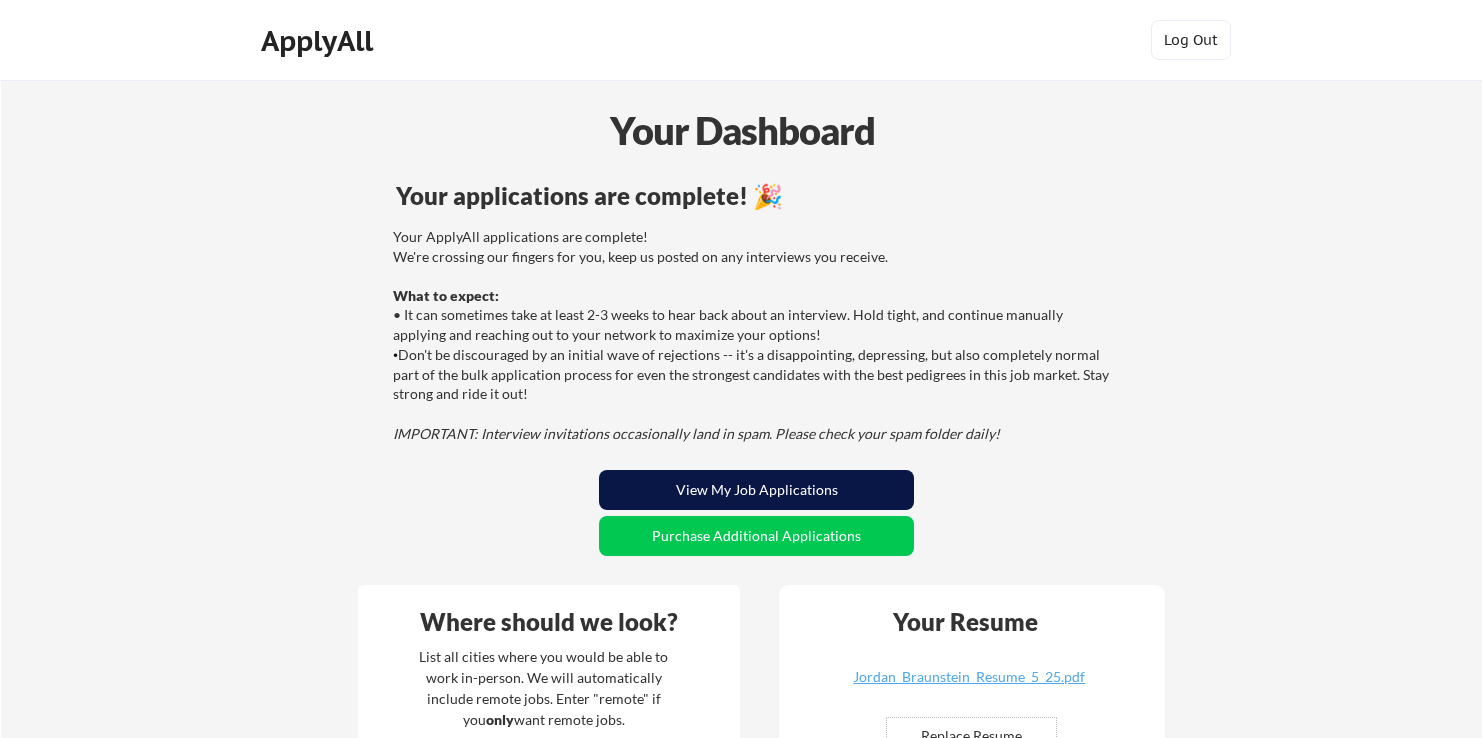 click on "View My Job Applications" at bounding box center (756, 490) 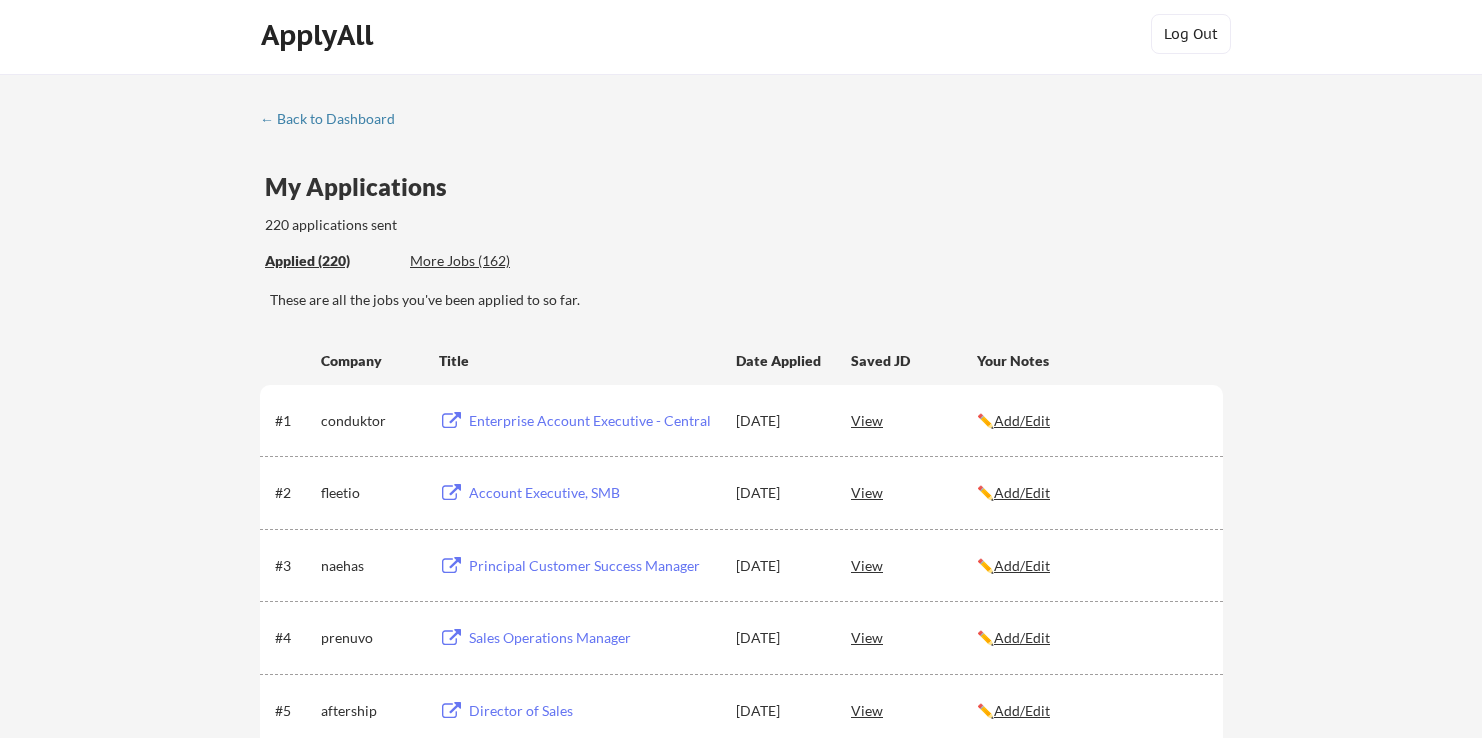 scroll, scrollTop: 0, scrollLeft: 0, axis: both 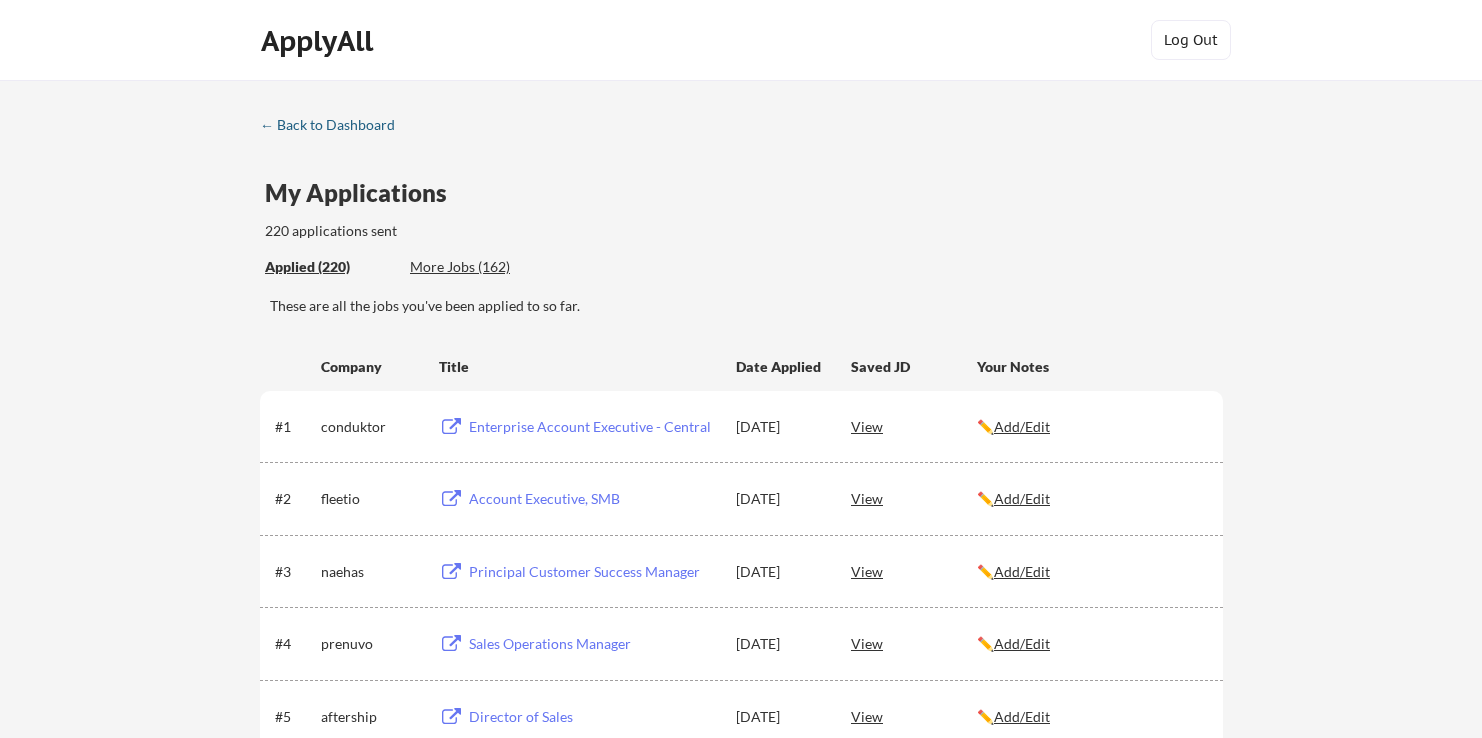 click on "← Back to Dashboard" at bounding box center [335, 125] 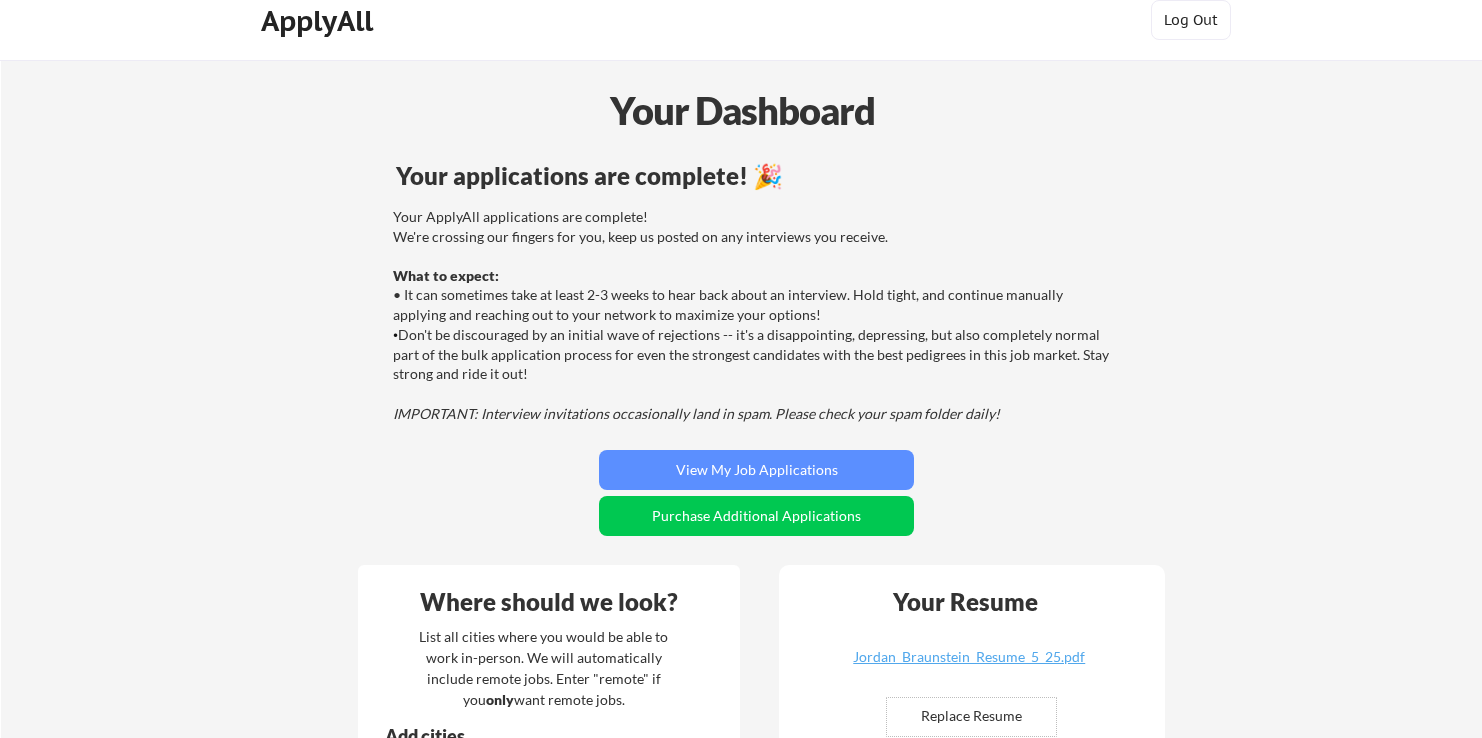 scroll, scrollTop: 0, scrollLeft: 0, axis: both 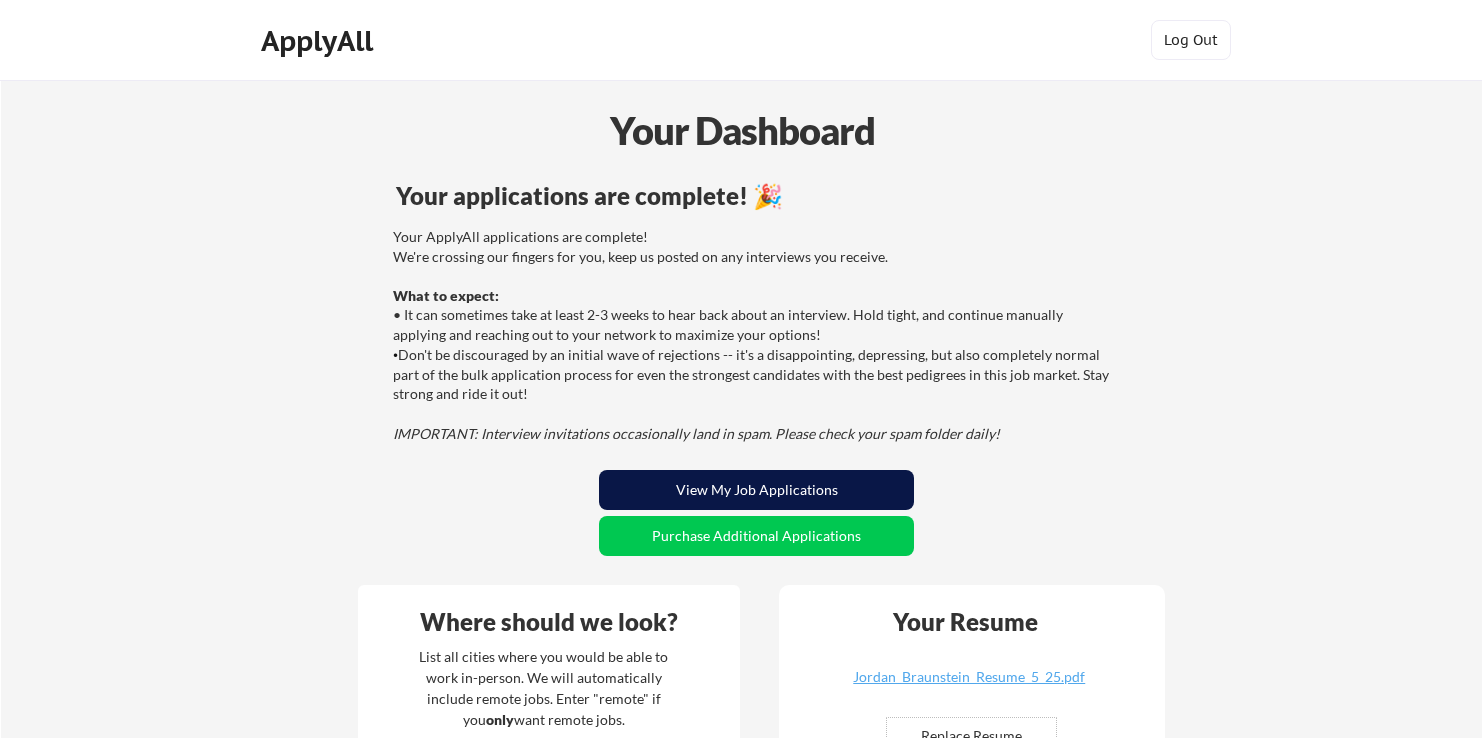 click on "View My Job Applications" at bounding box center [756, 490] 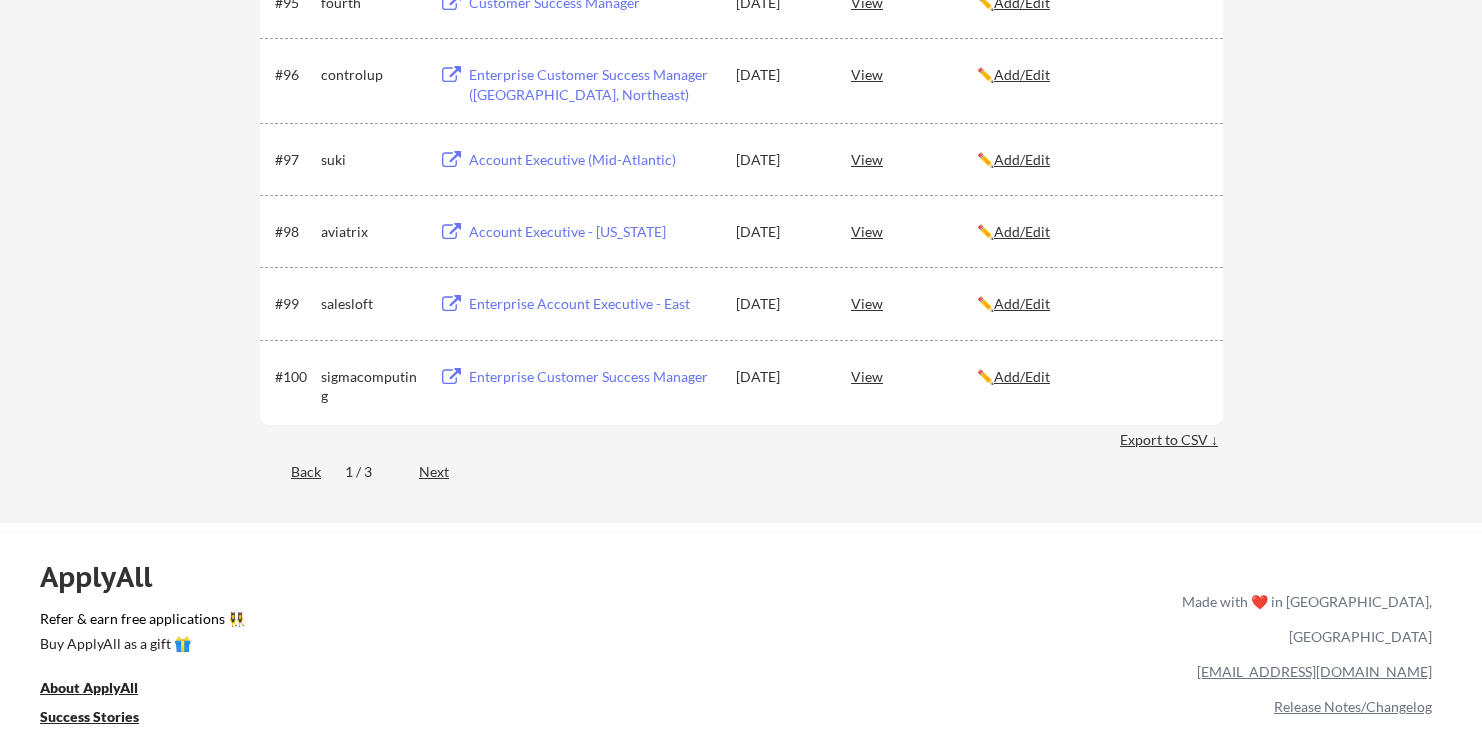 scroll, scrollTop: 7608, scrollLeft: 0, axis: vertical 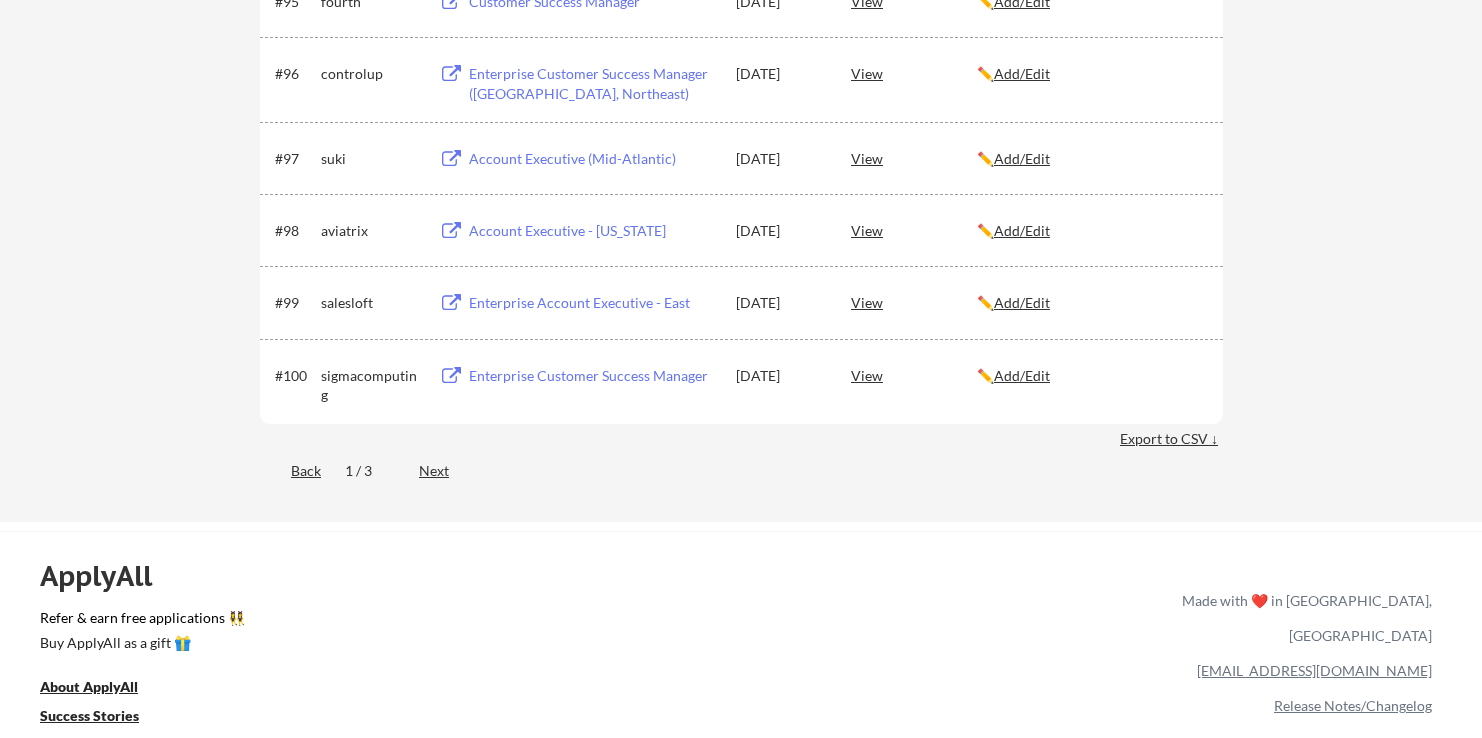 click on "Next" at bounding box center (445, 471) 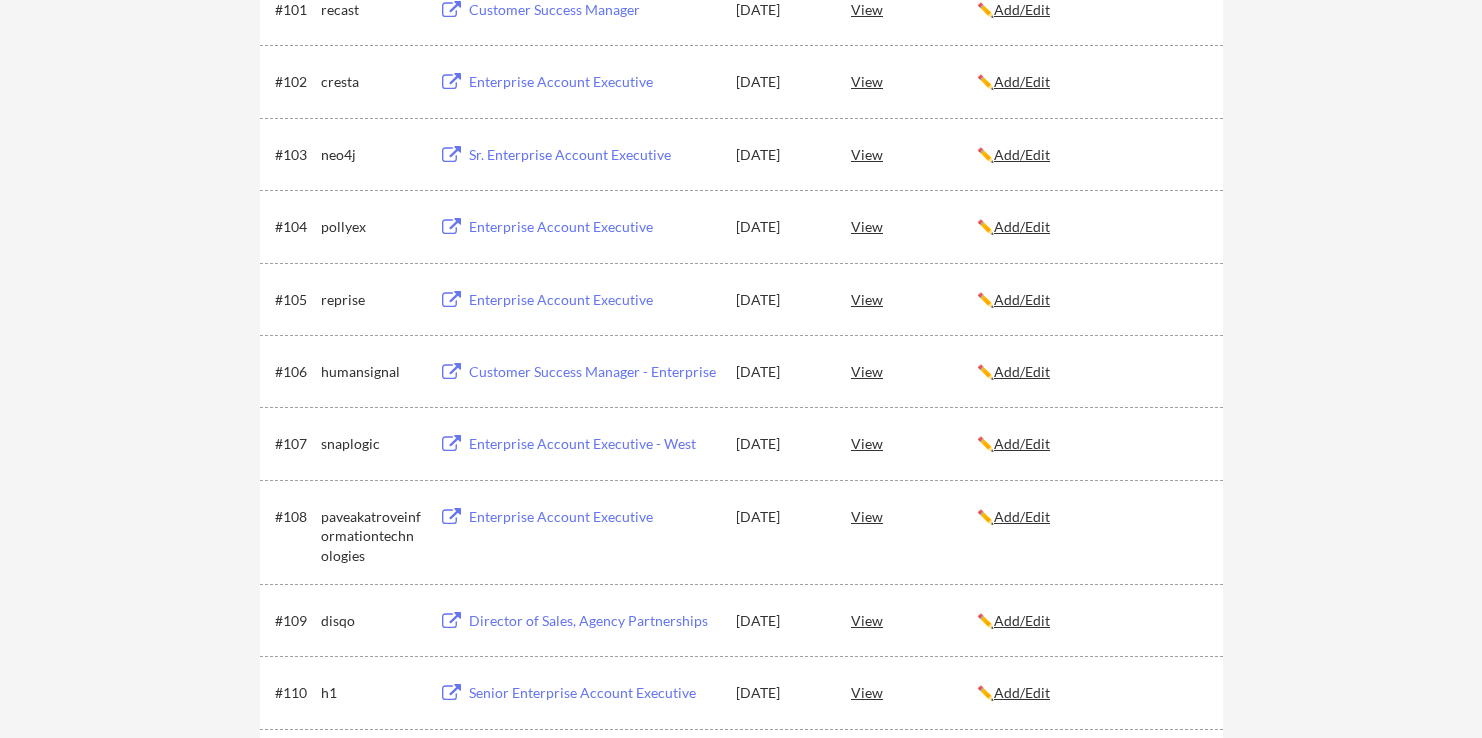 scroll, scrollTop: 0, scrollLeft: 0, axis: both 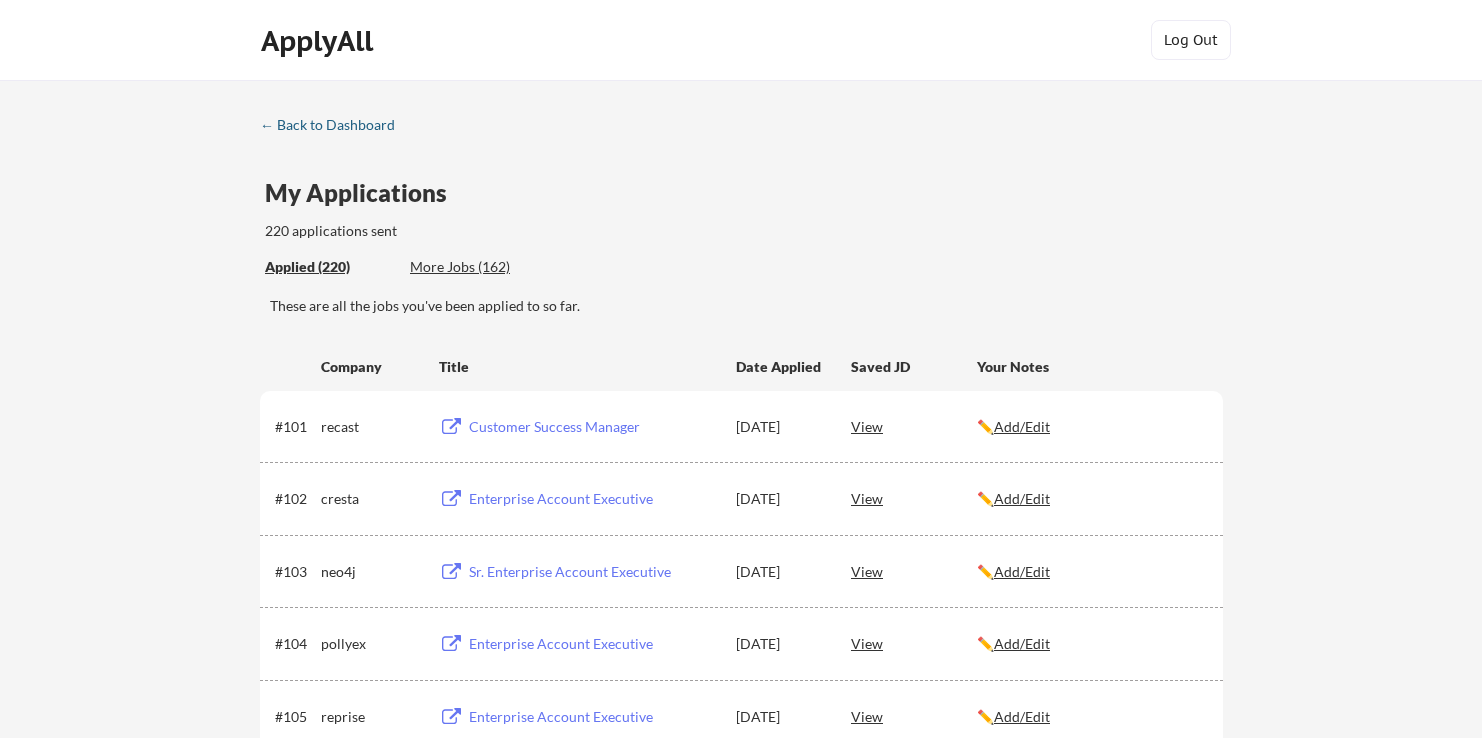 click on "← Back to Dashboard" at bounding box center (335, 125) 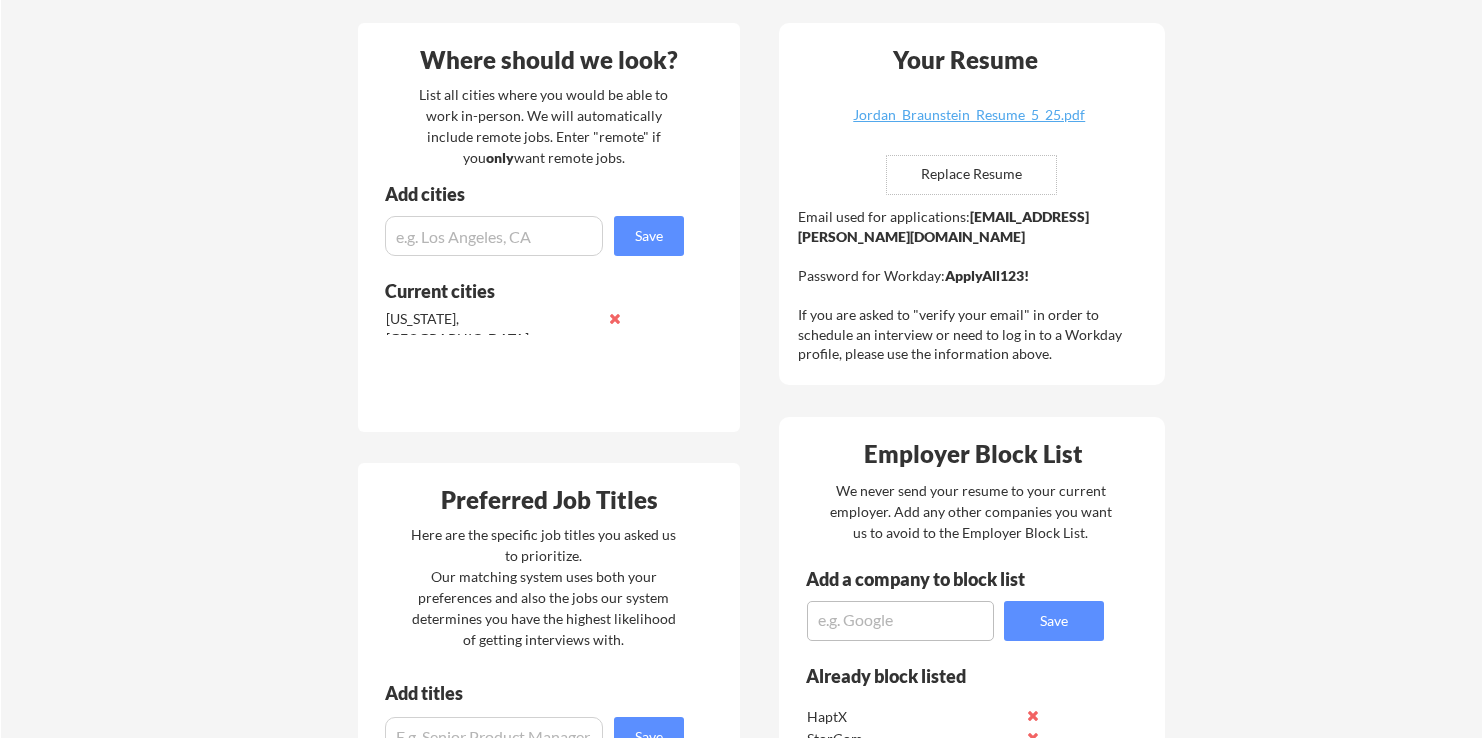 scroll, scrollTop: 565, scrollLeft: 0, axis: vertical 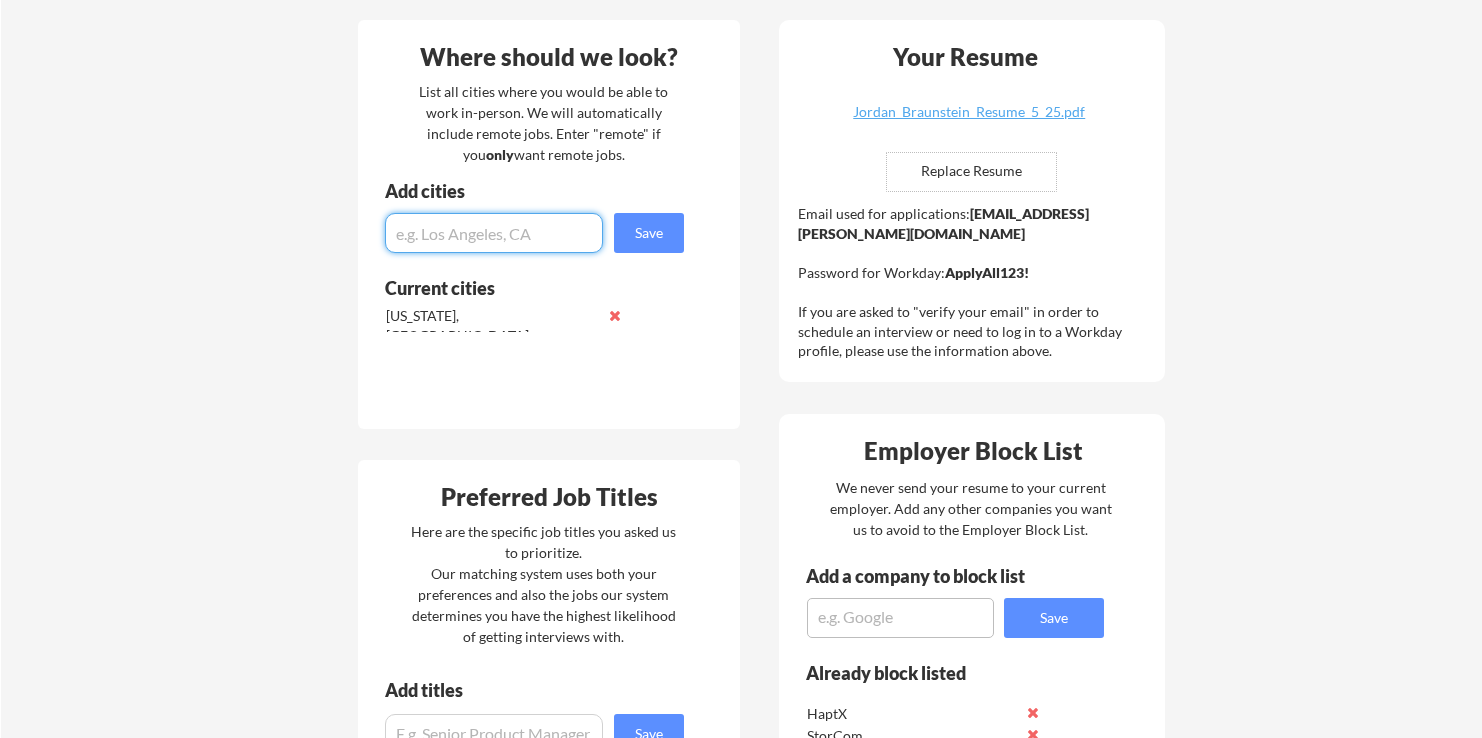 click at bounding box center (494, 233) 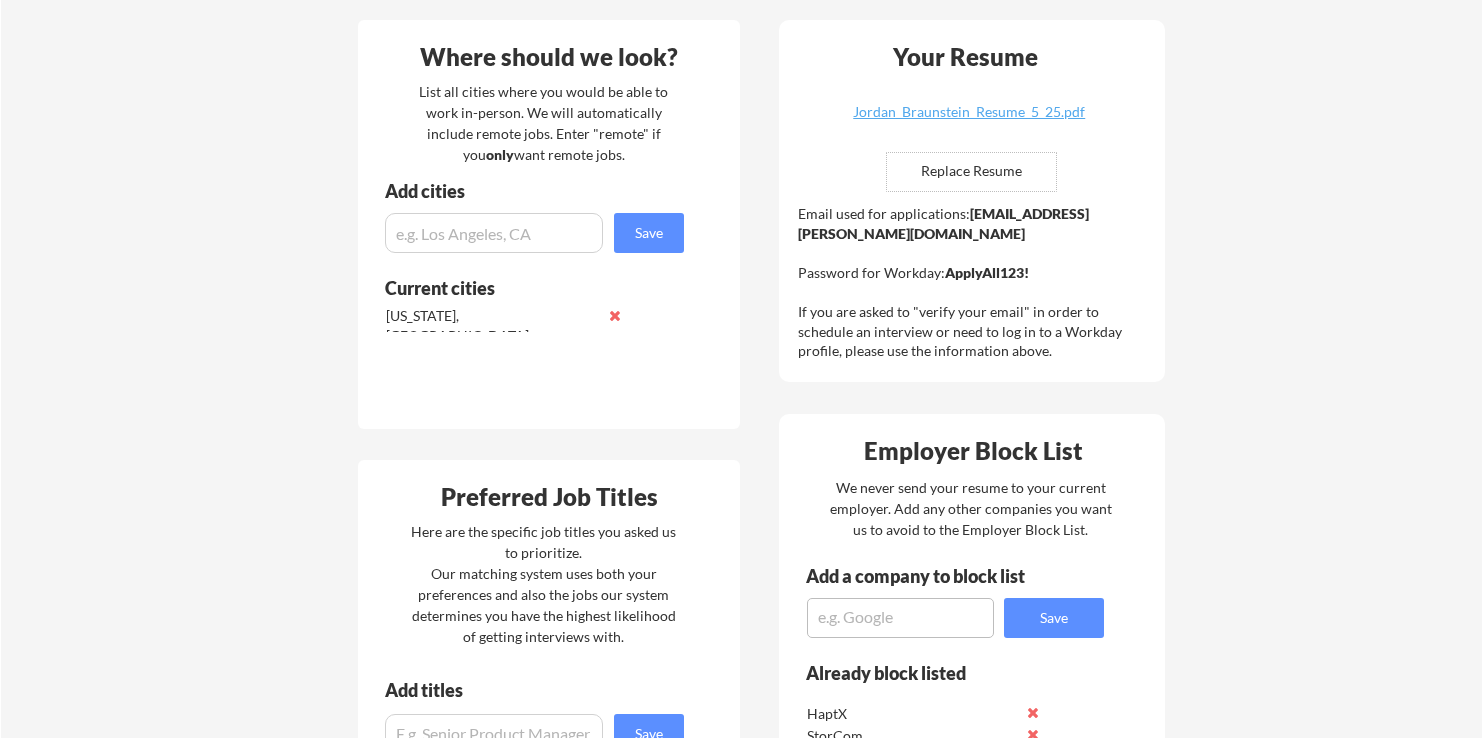 click at bounding box center (494, 233) 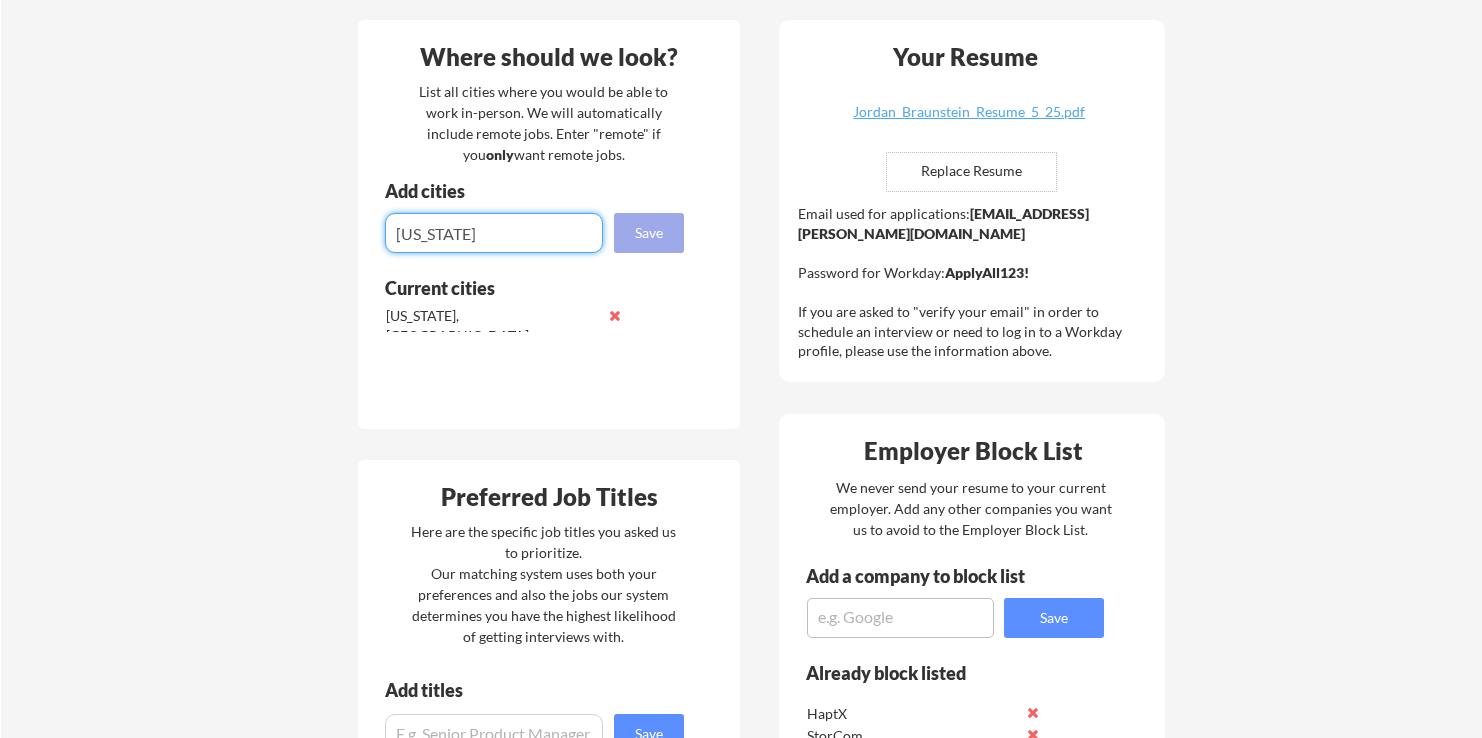 type on "new york" 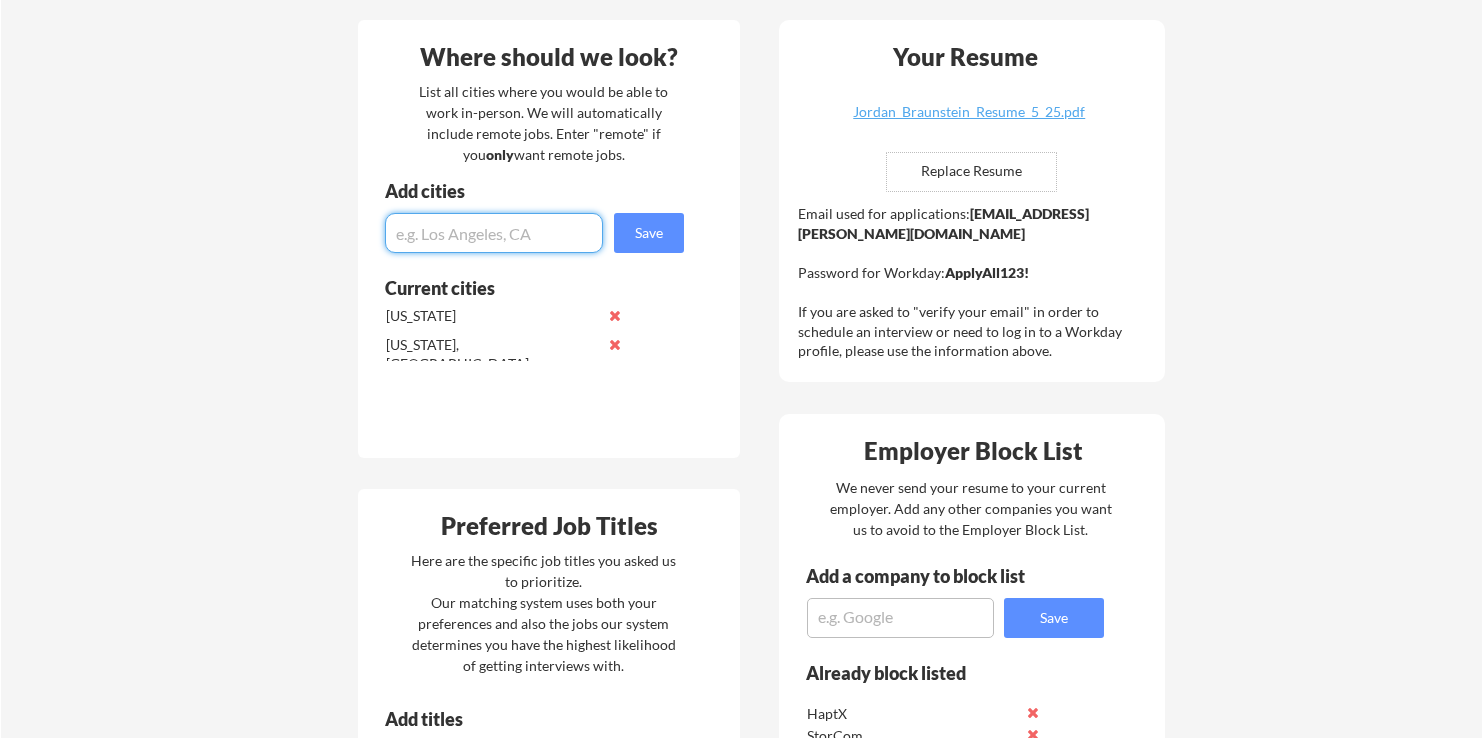 click at bounding box center [614, 315] 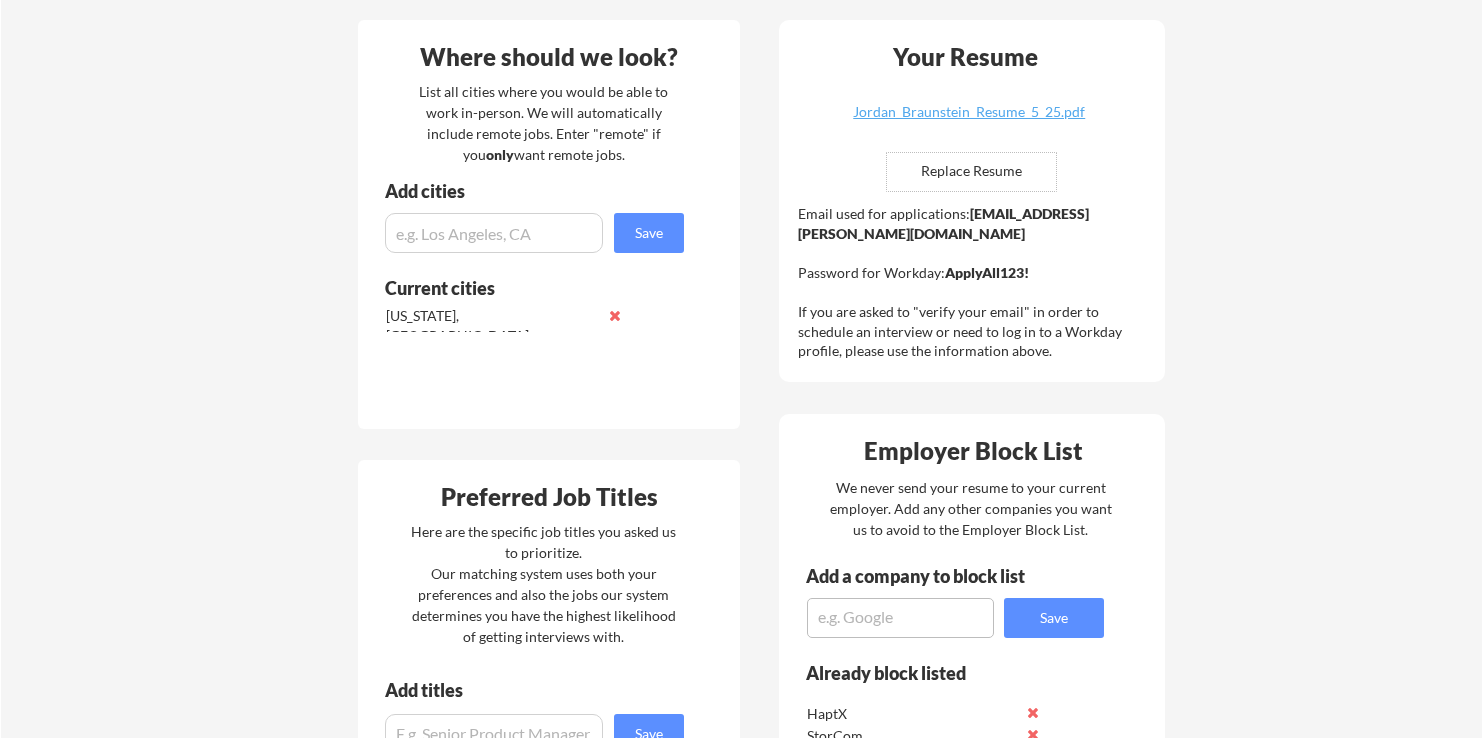 click at bounding box center [494, 233] 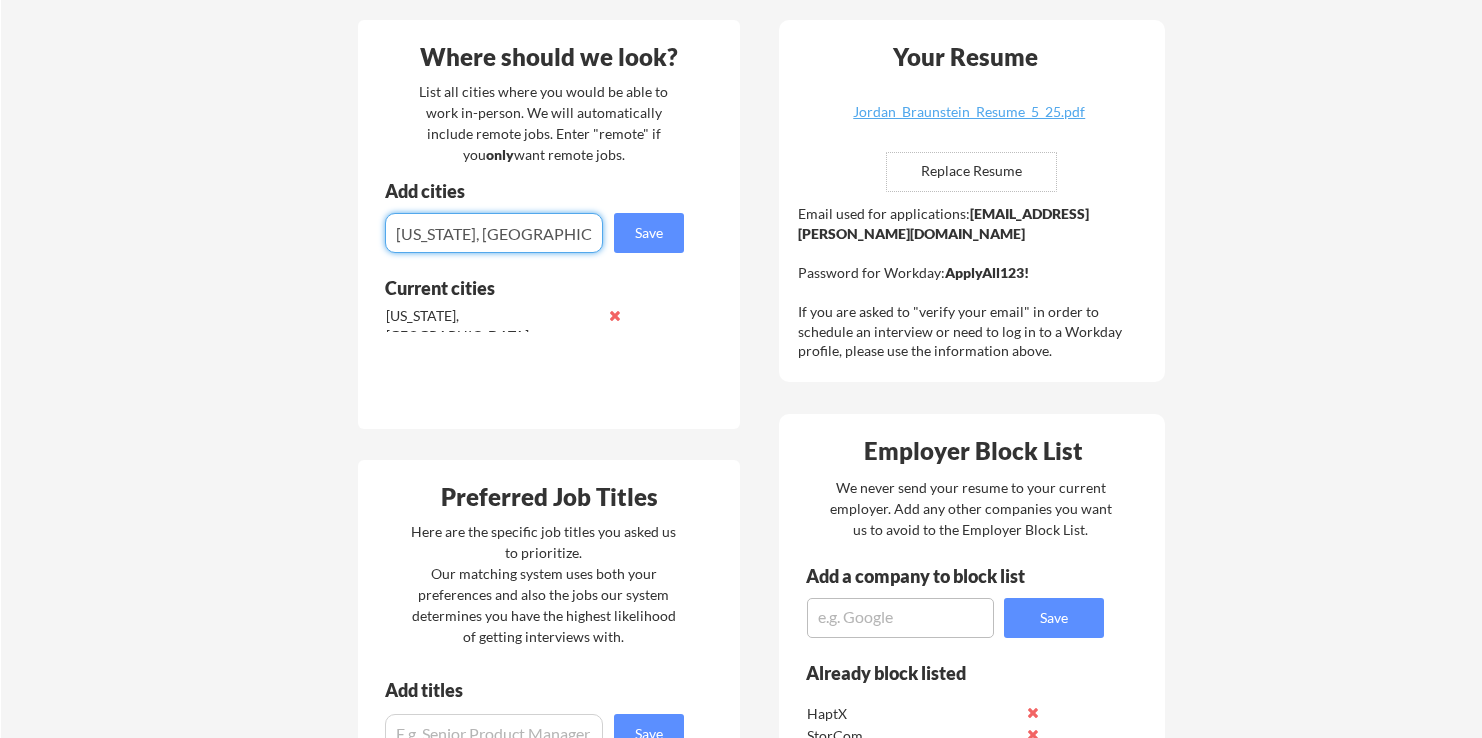 type on "[US_STATE], [GEOGRAPHIC_DATA]" 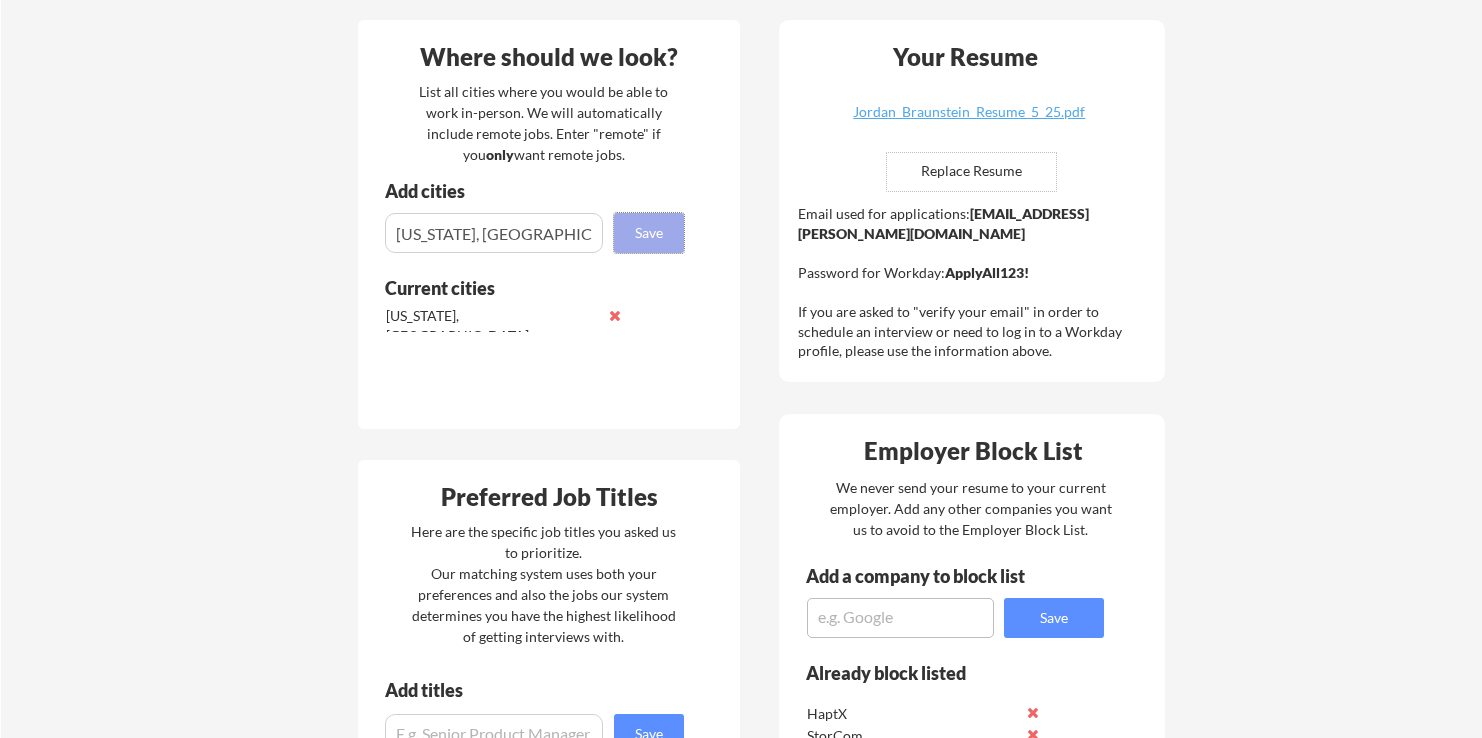 click on "Save" at bounding box center (649, 233) 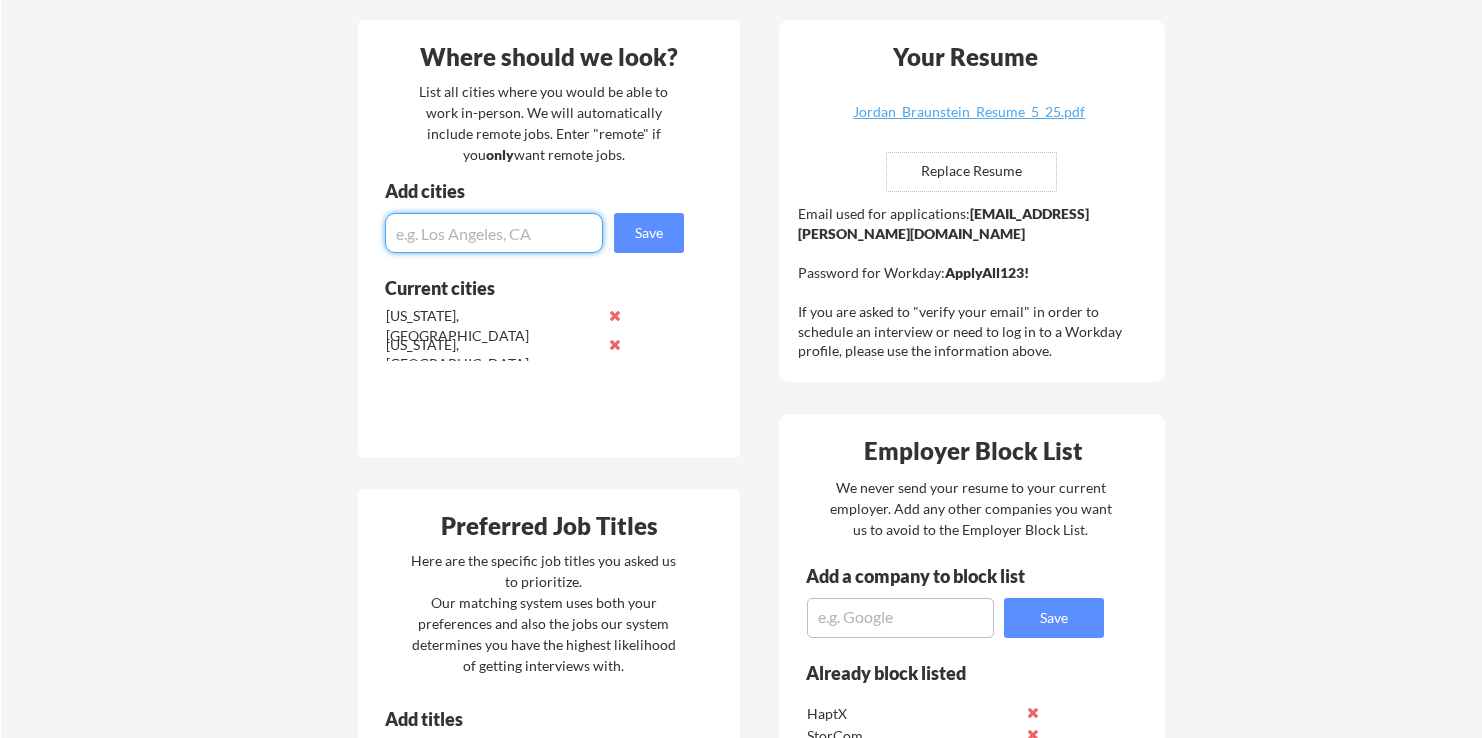 click at bounding box center [614, 315] 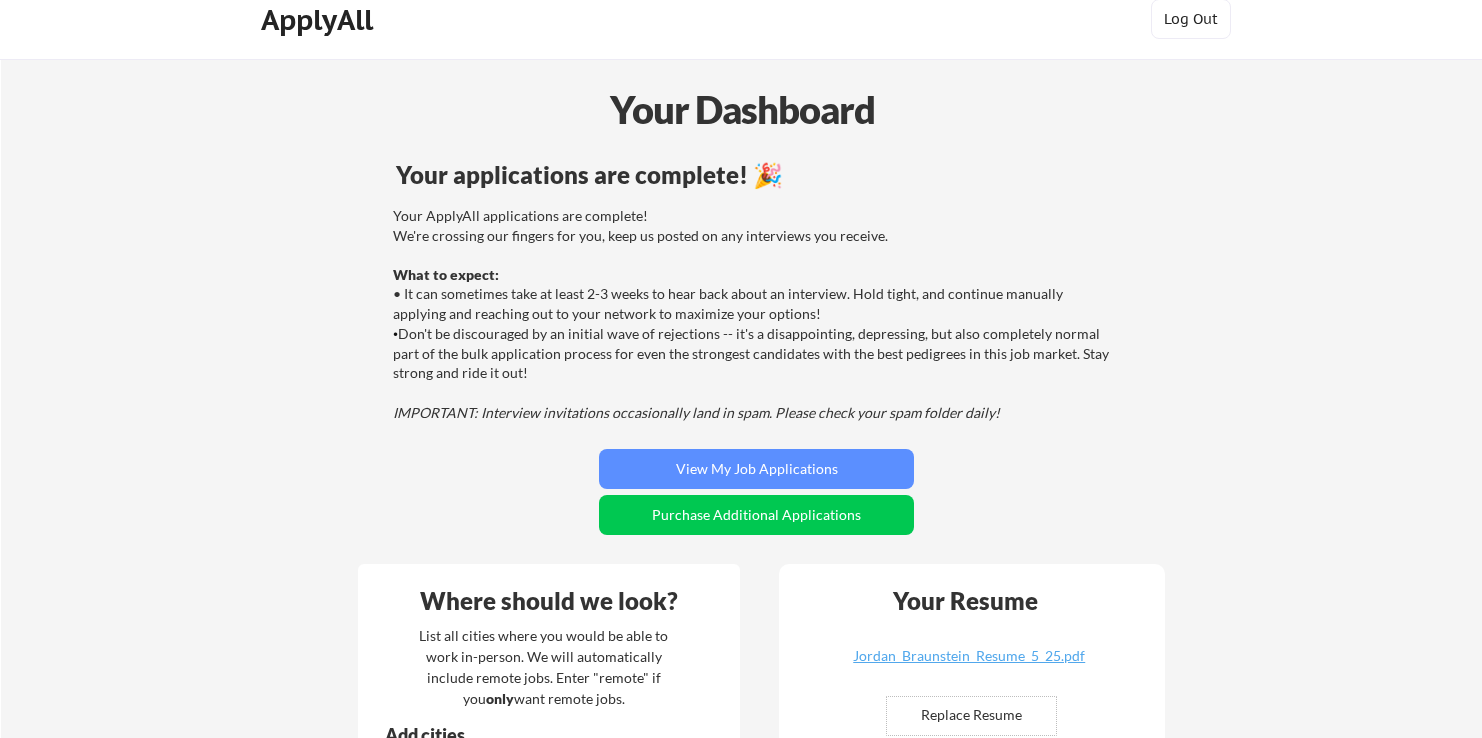 scroll, scrollTop: 0, scrollLeft: 0, axis: both 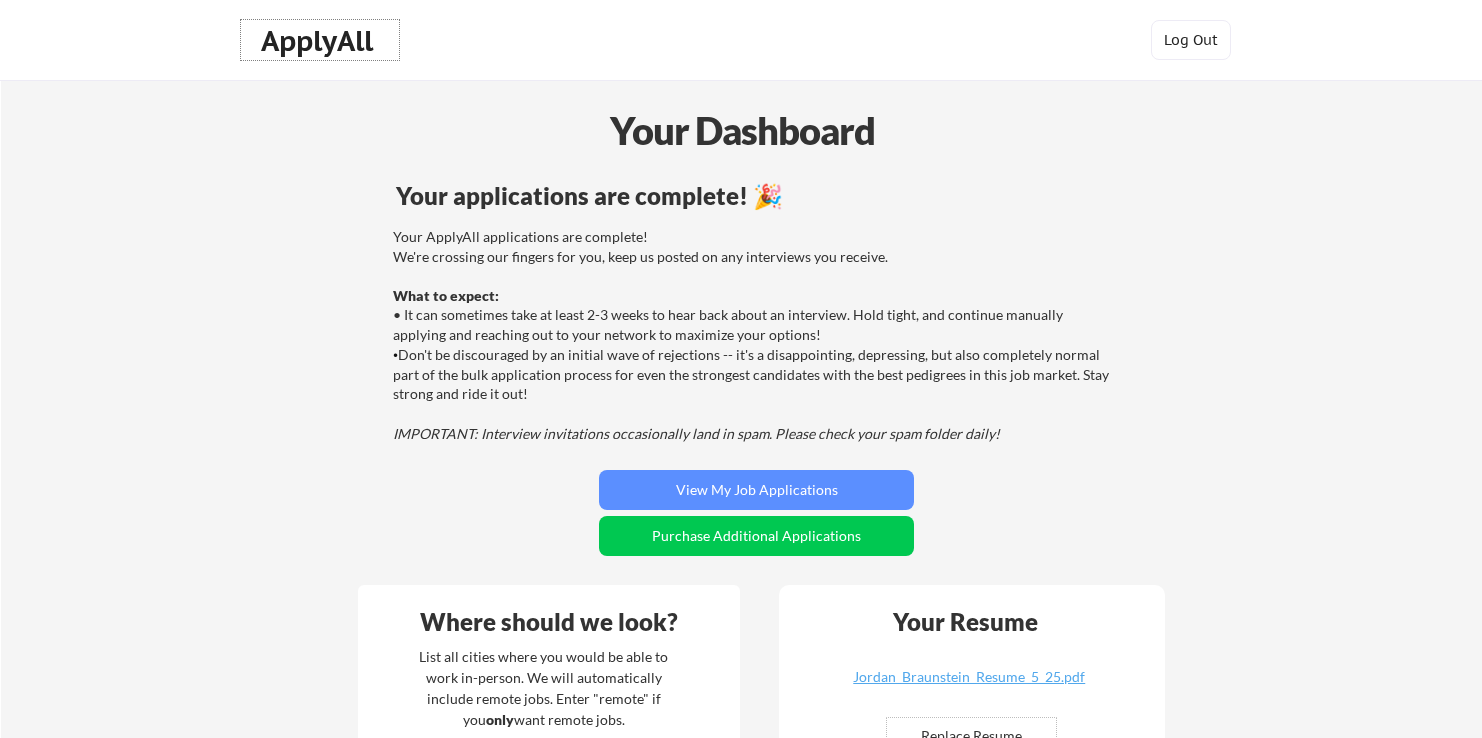 click on "ApplyAll" at bounding box center [320, 41] 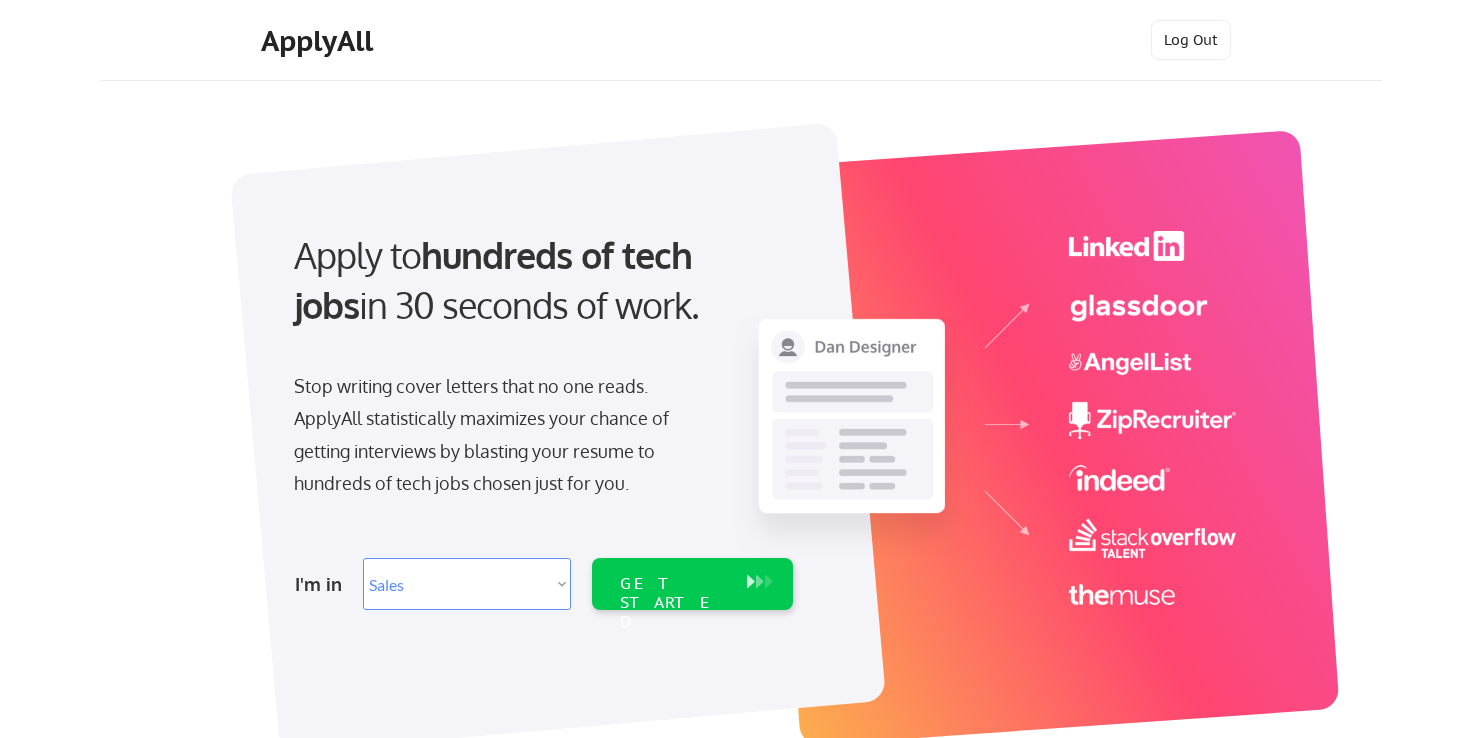 select on ""sales0"" 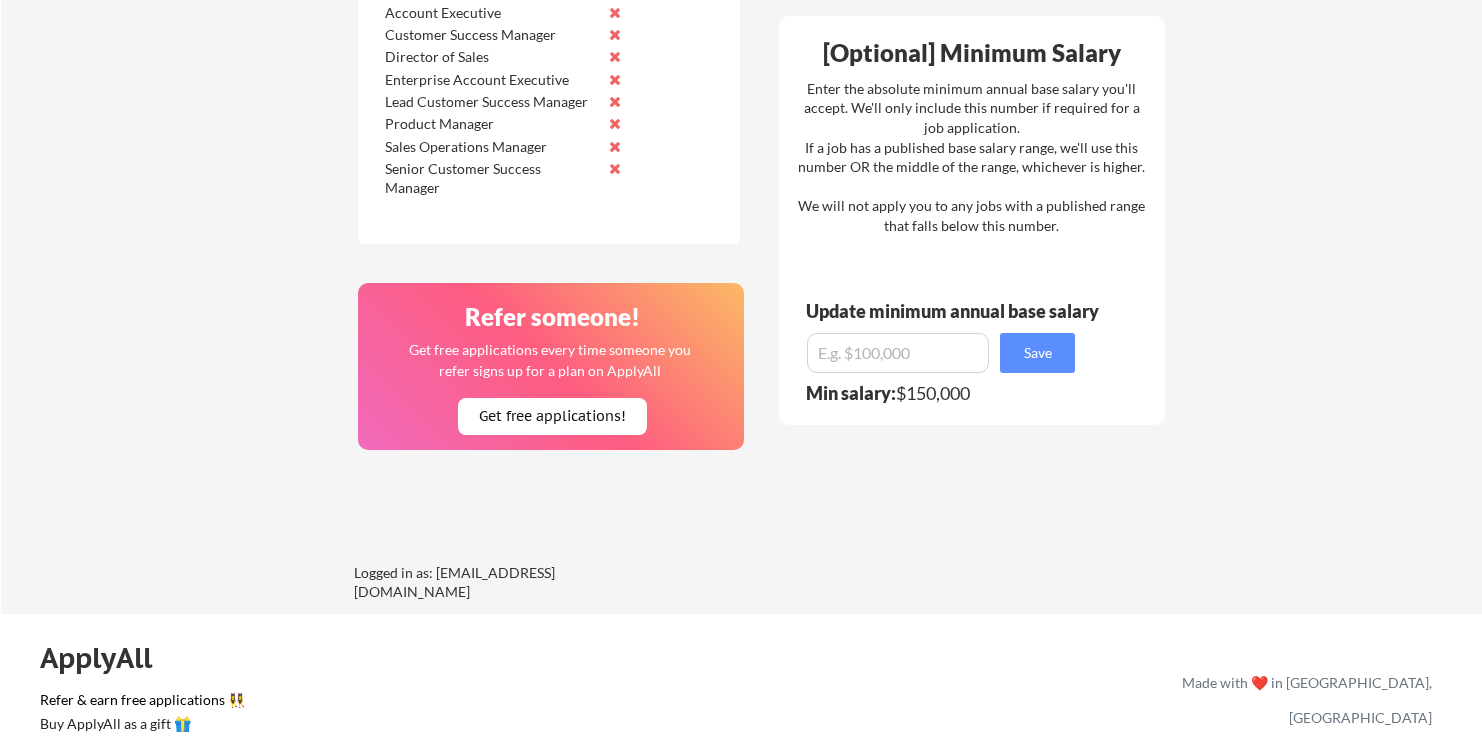 scroll, scrollTop: 1475, scrollLeft: 0, axis: vertical 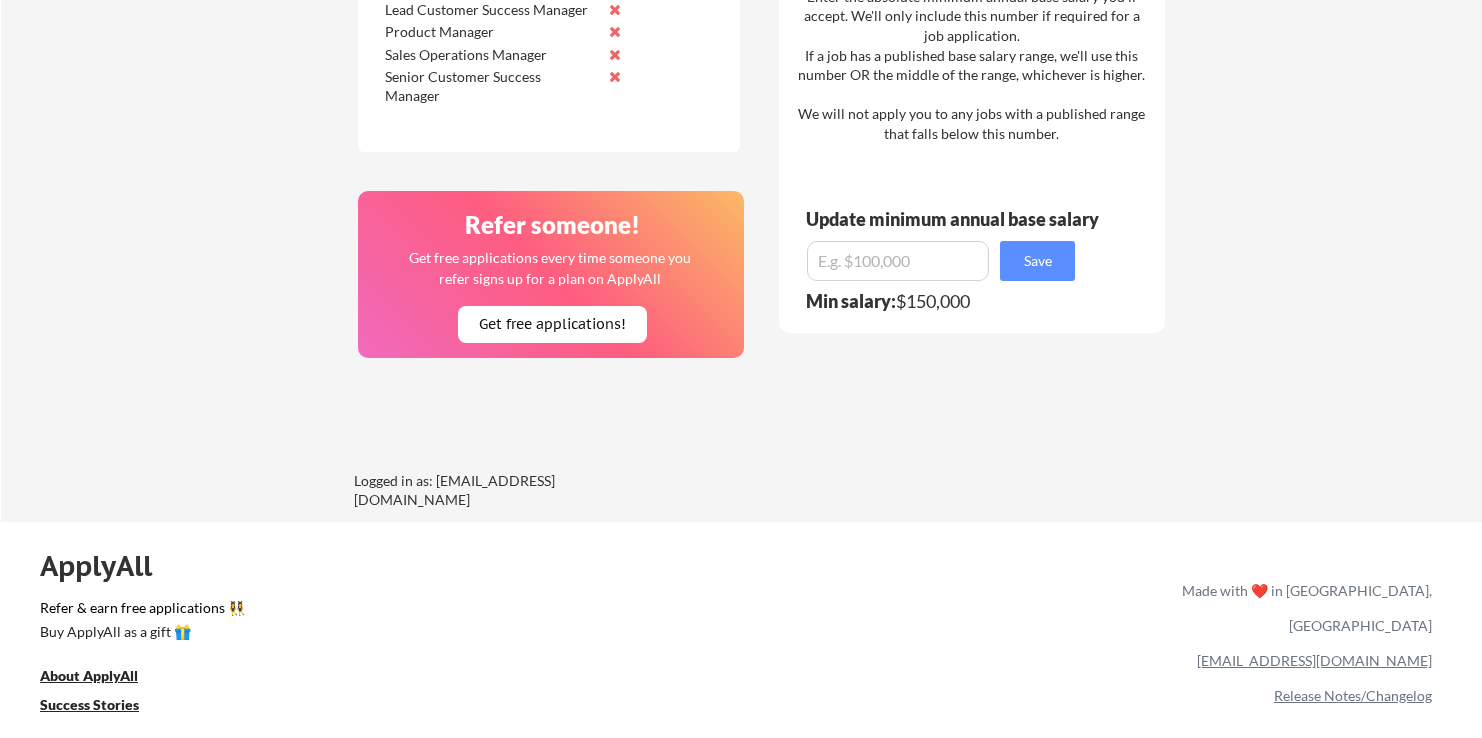click on "[EMAIL_ADDRESS][DOMAIN_NAME]" at bounding box center [1314, 660] 